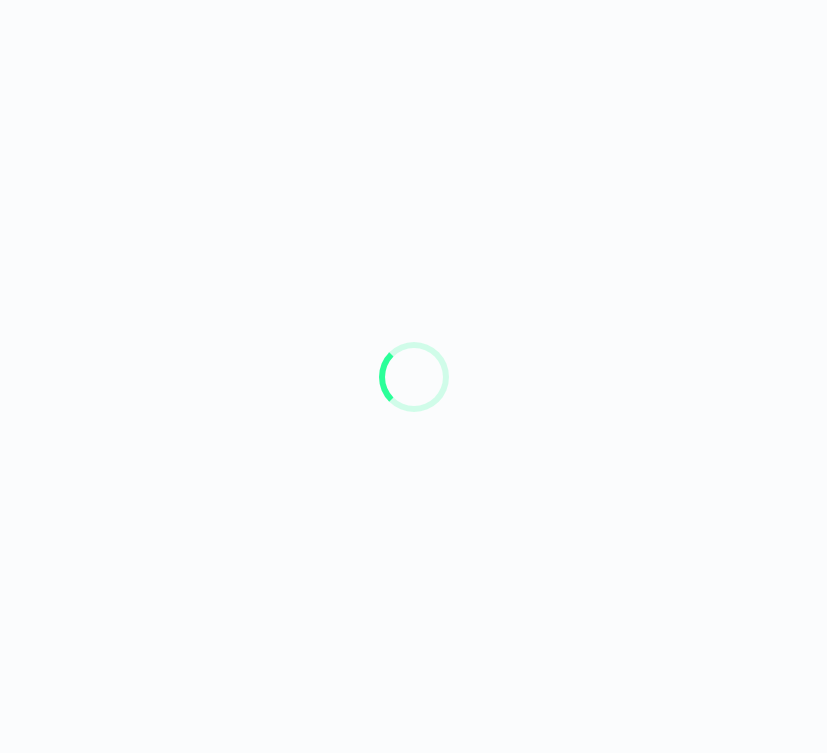 scroll, scrollTop: 0, scrollLeft: 0, axis: both 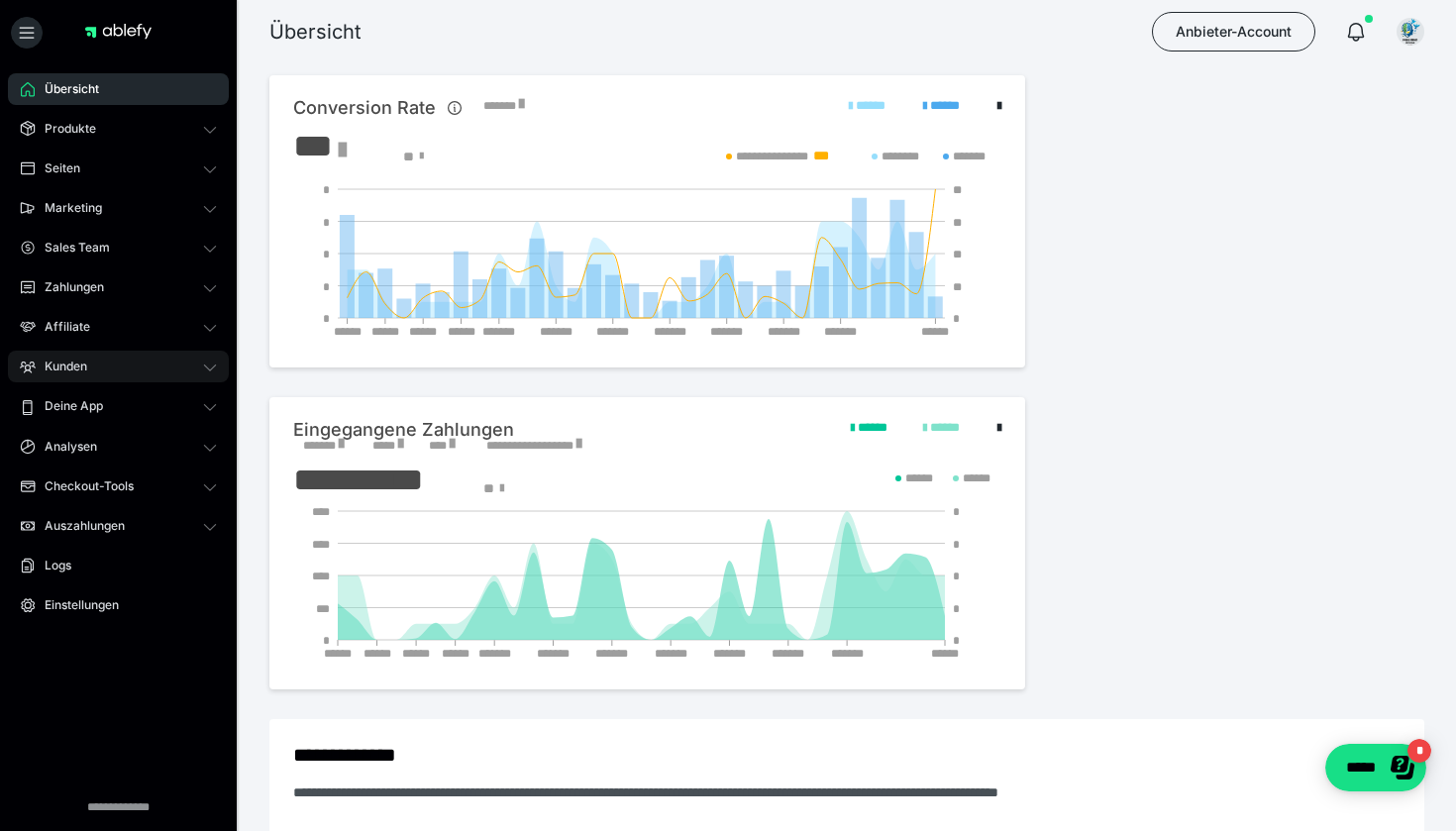 click on "Kunden" at bounding box center [118, 366] 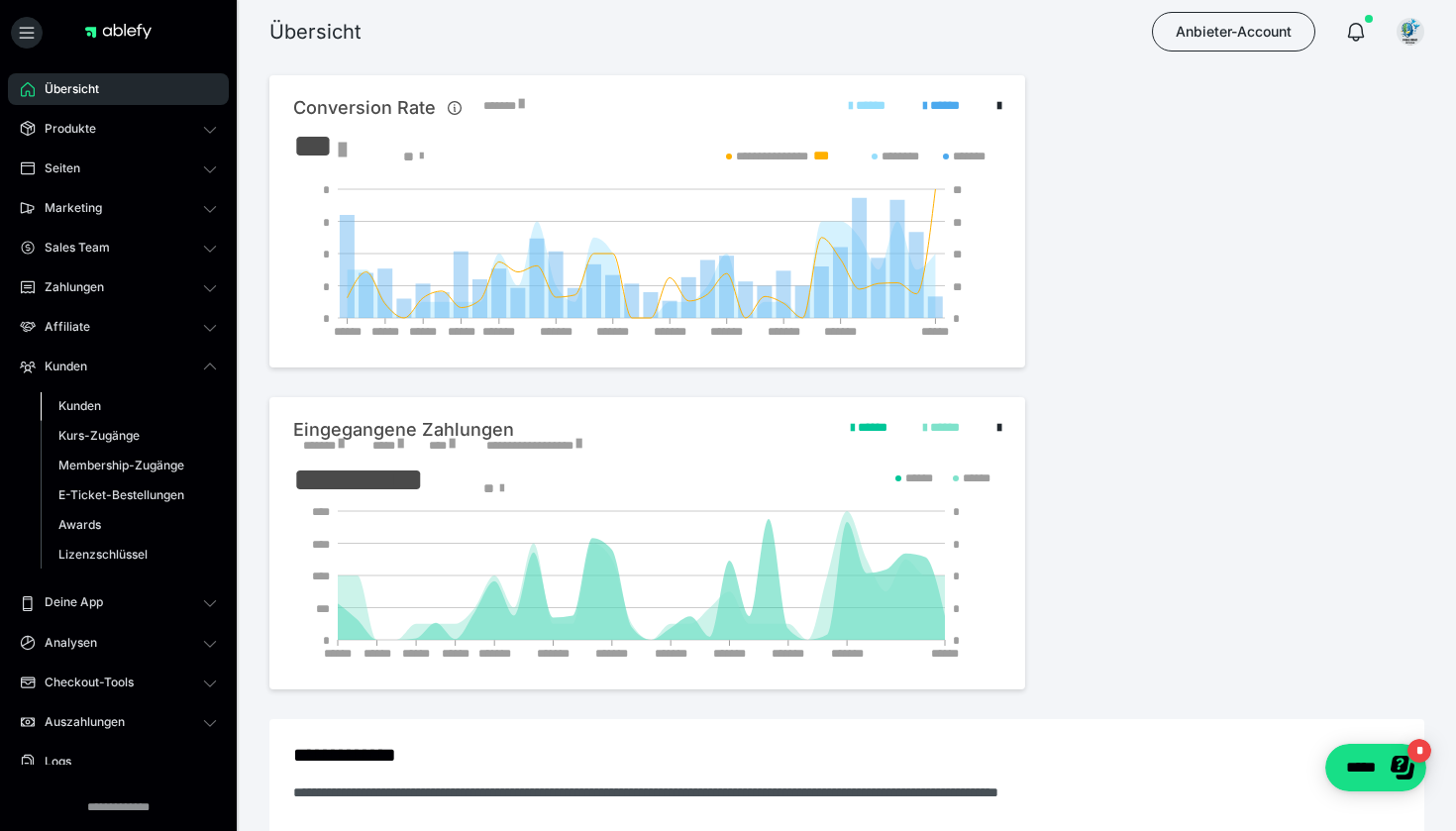 click on "Kunden" at bounding box center (79, 405) 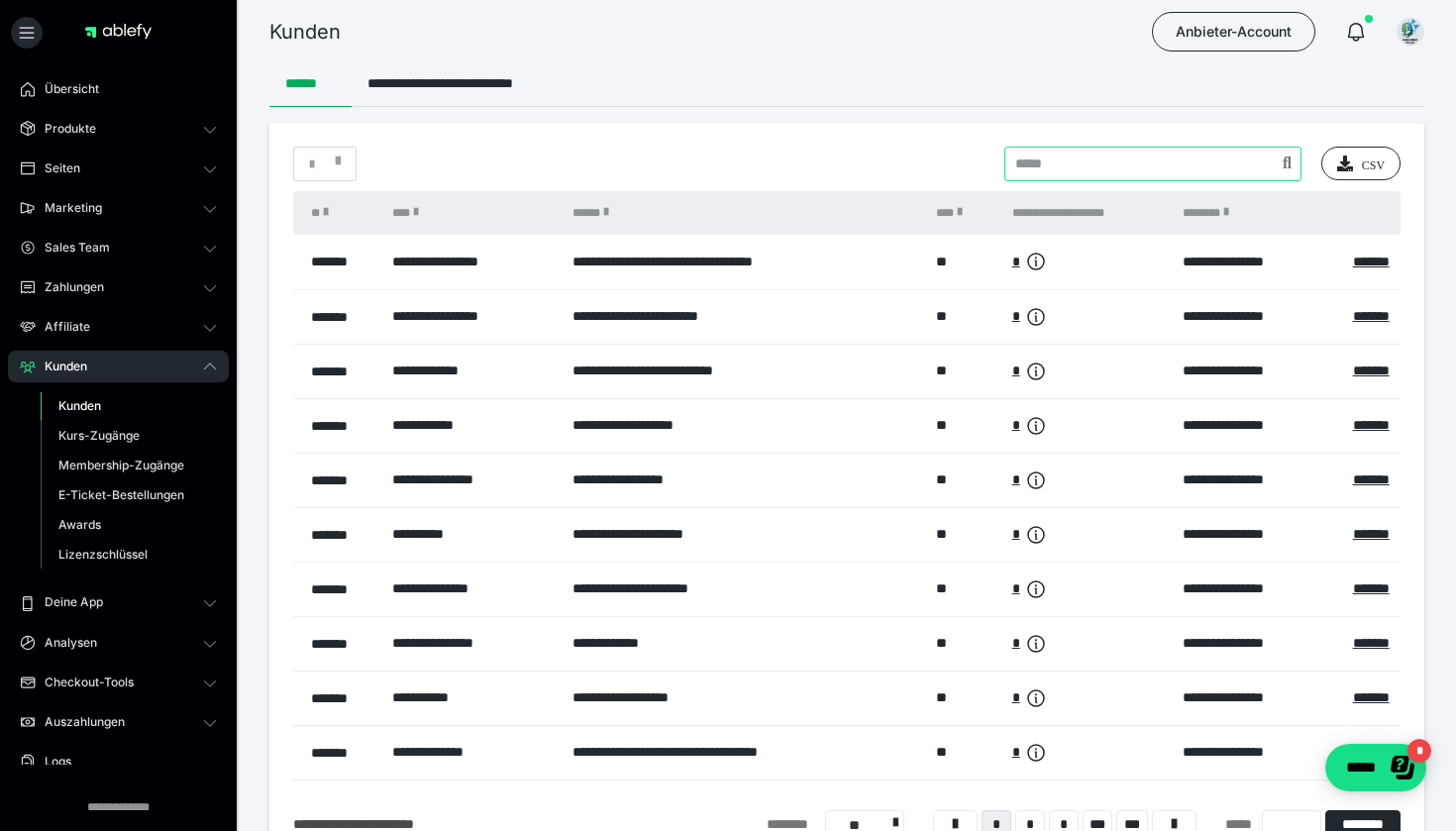 click at bounding box center [1153, 163] 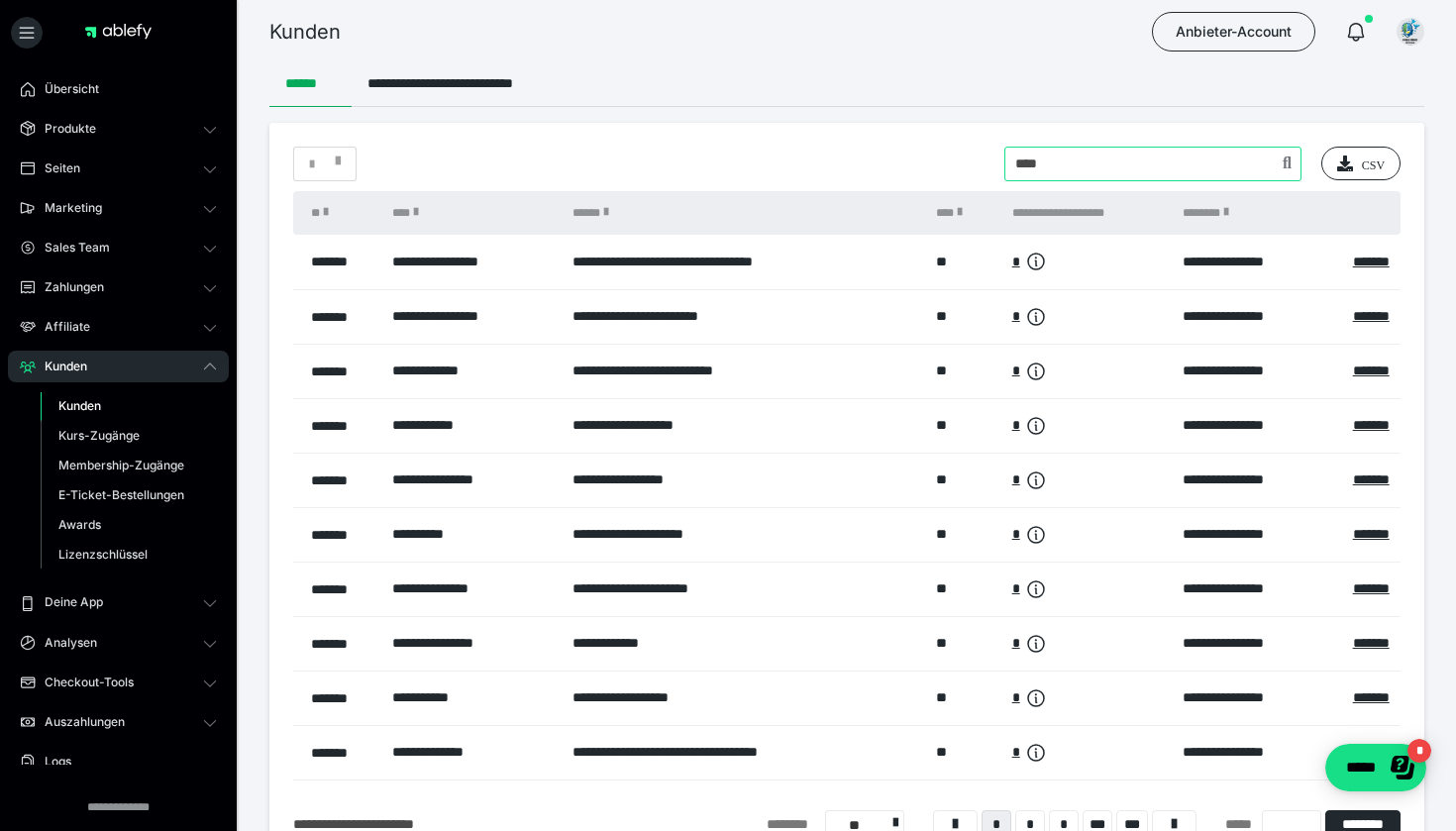 type on "****" 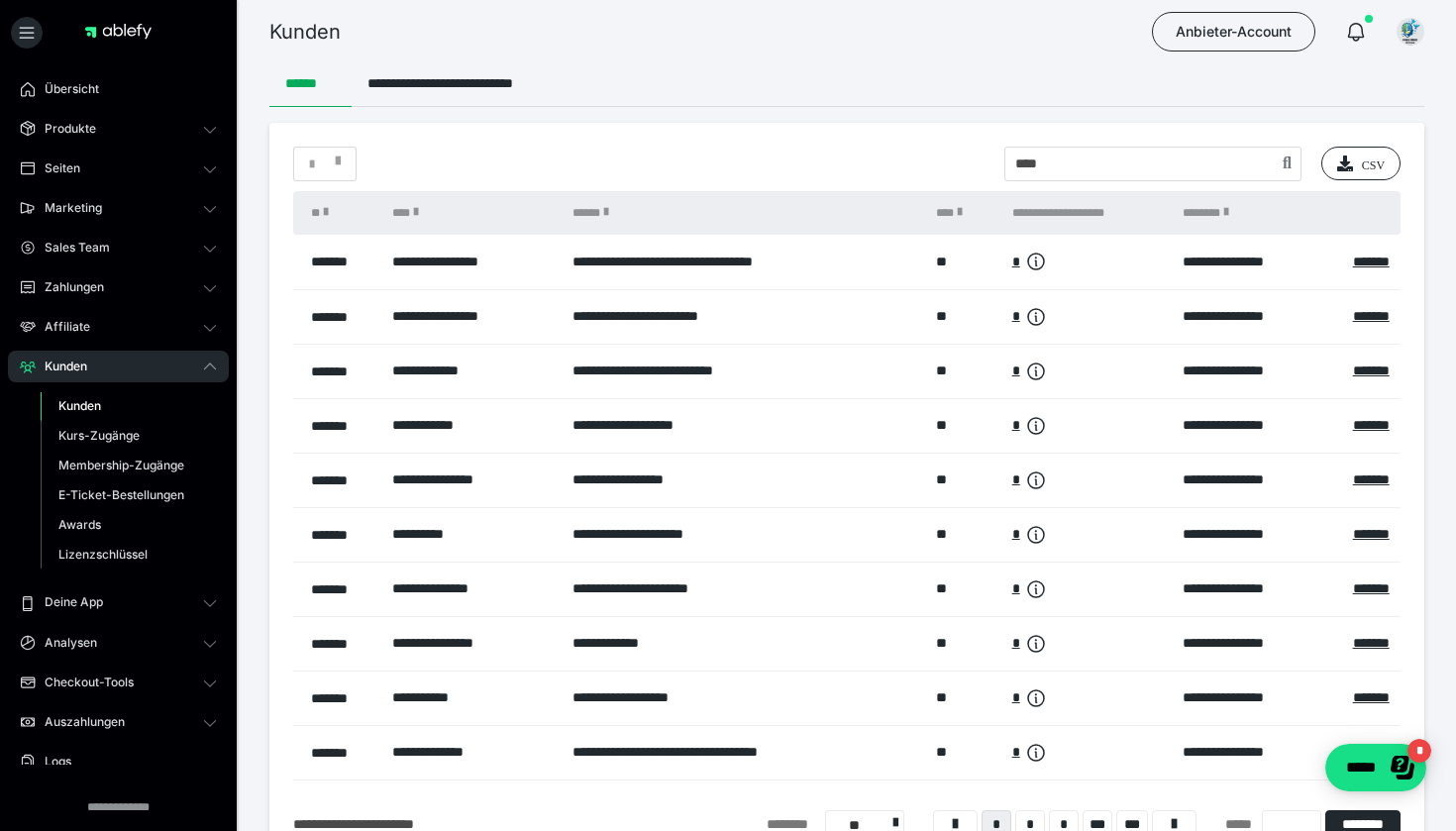 click on "**********" at bounding box center [847, 493] 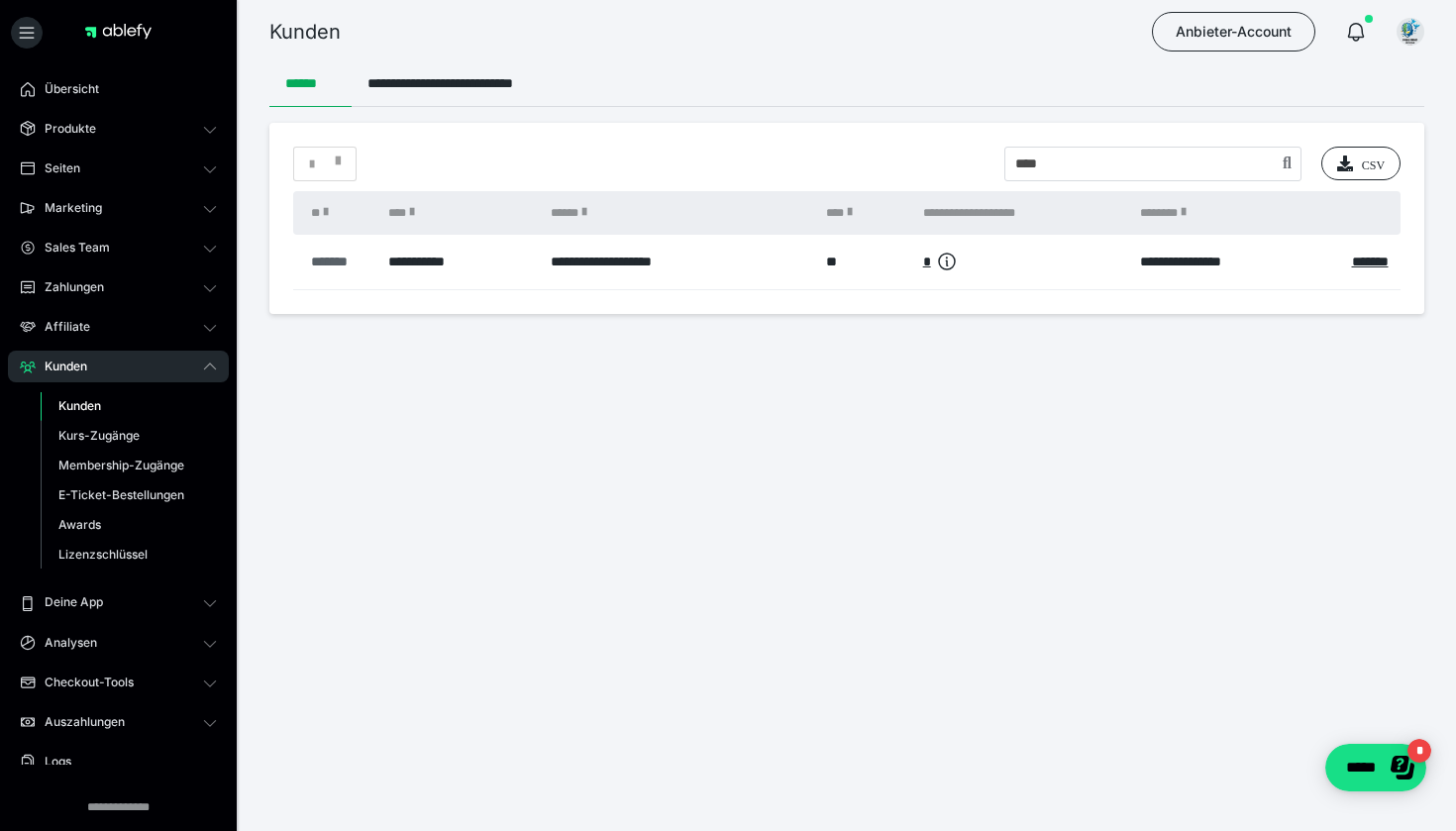 click on "*******" at bounding box center [340, 261] 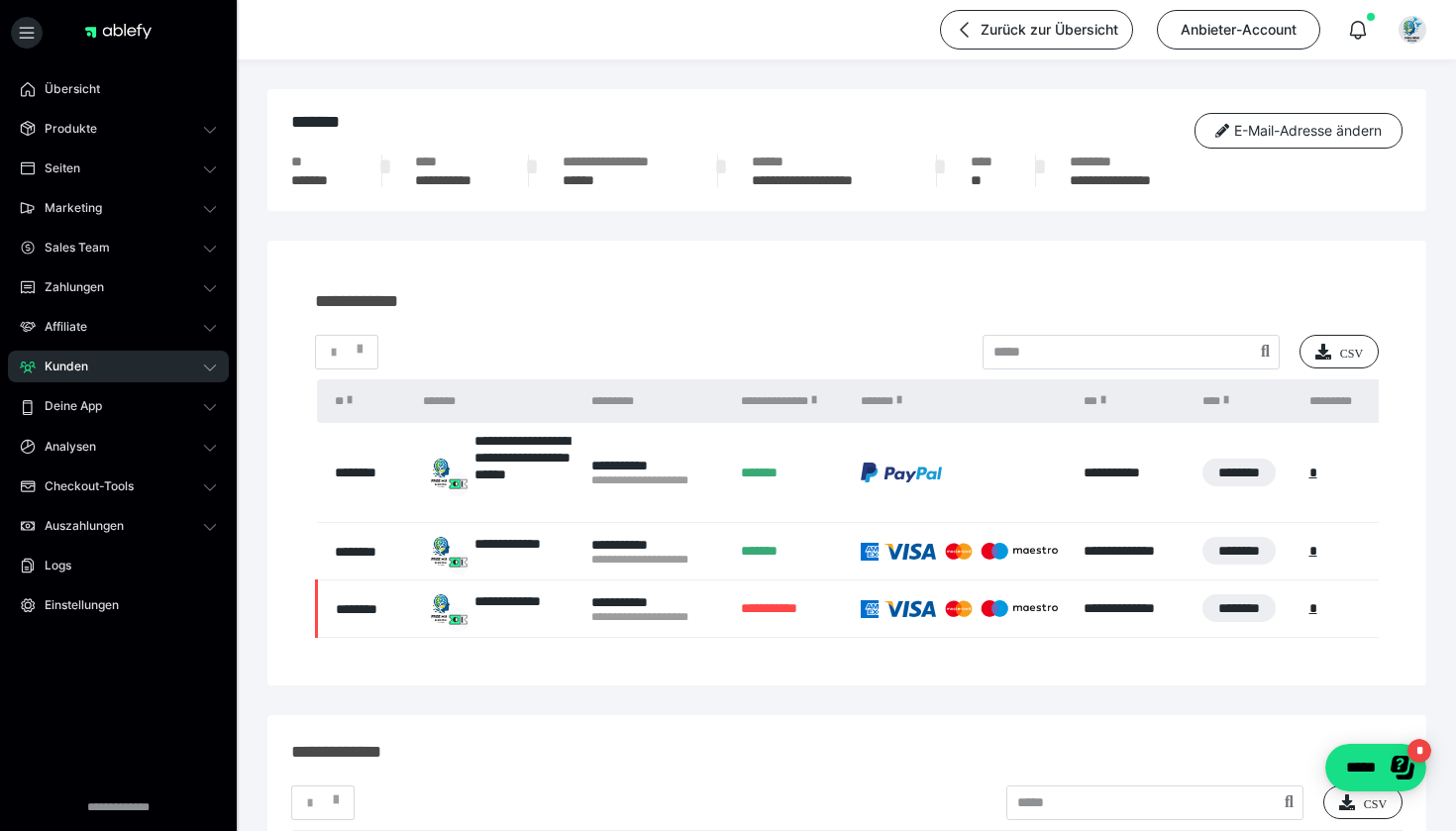 scroll, scrollTop: 0, scrollLeft: 0, axis: both 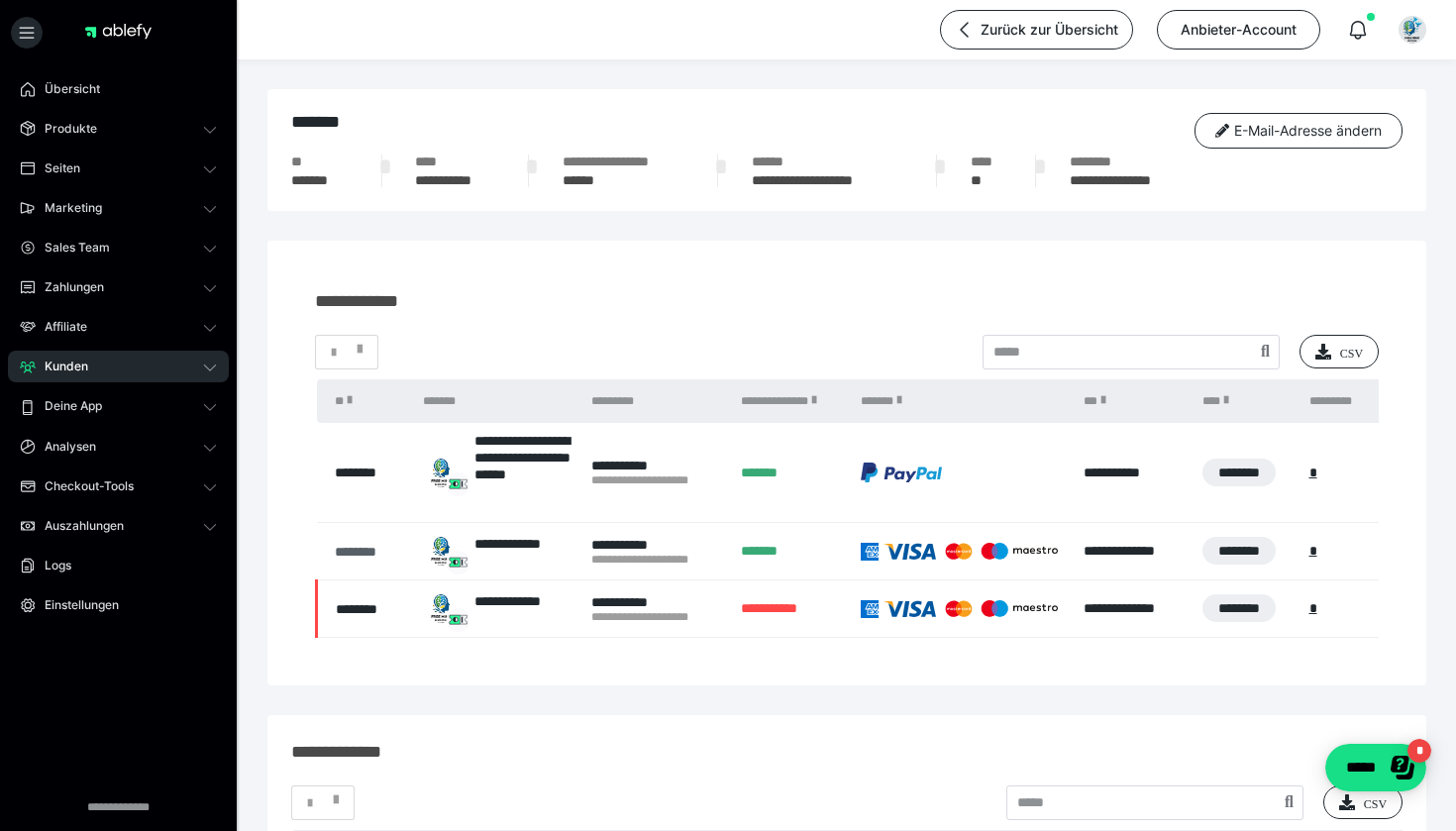 click on "********" at bounding box center [368, 552] 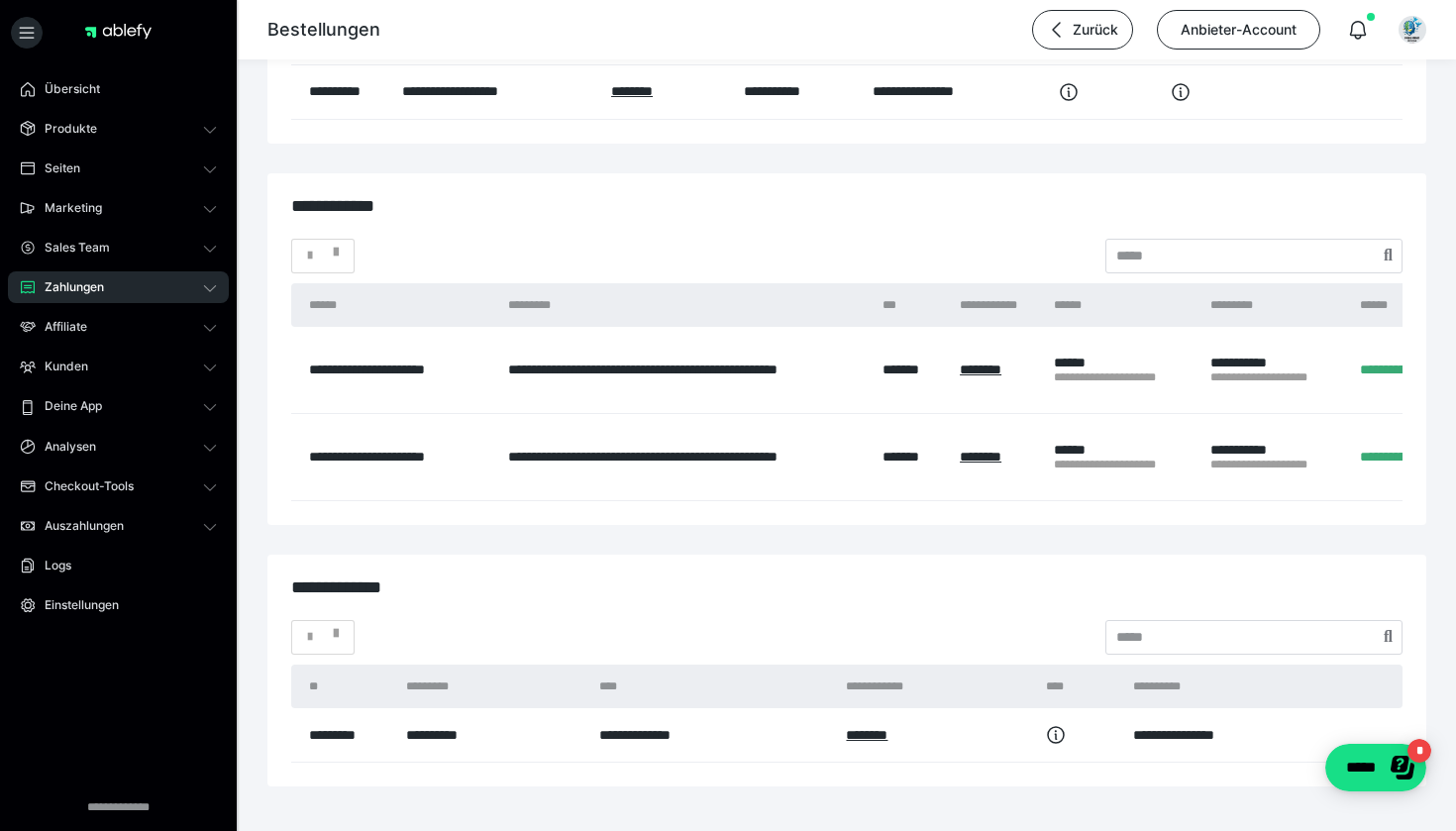 scroll, scrollTop: 3031, scrollLeft: 0, axis: vertical 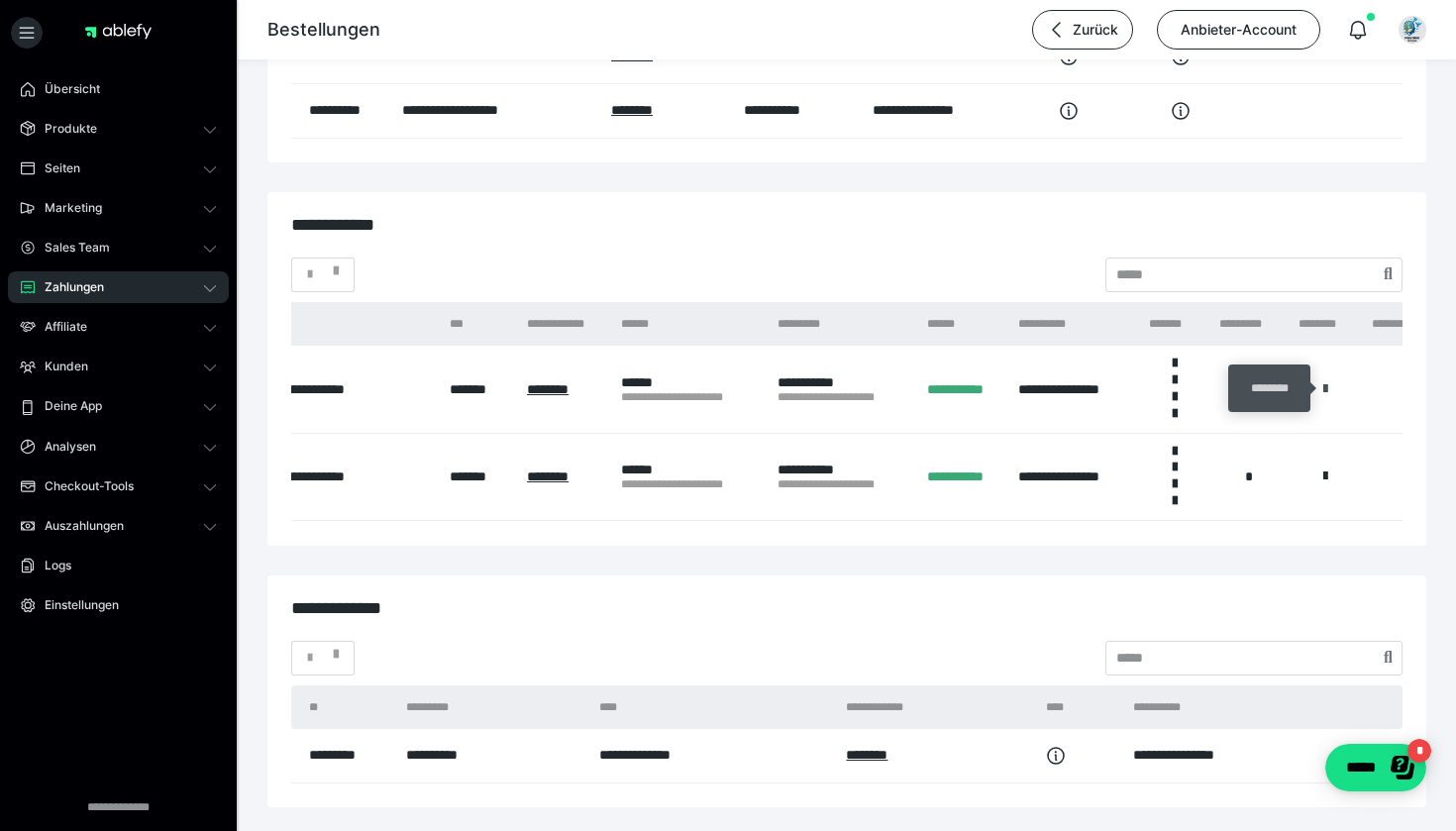 click at bounding box center [1325, 389] 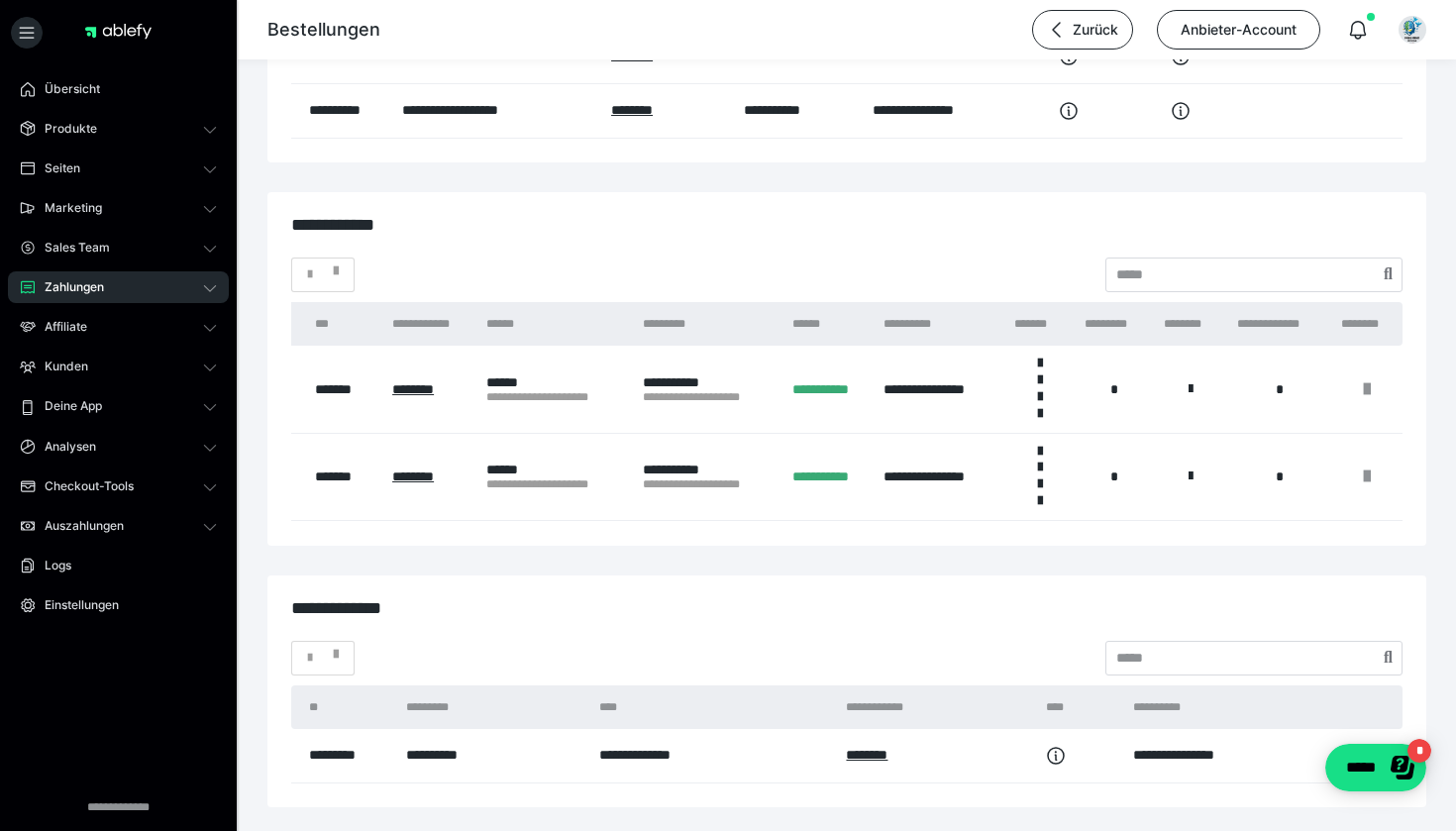 scroll, scrollTop: 0, scrollLeft: 568, axis: horizontal 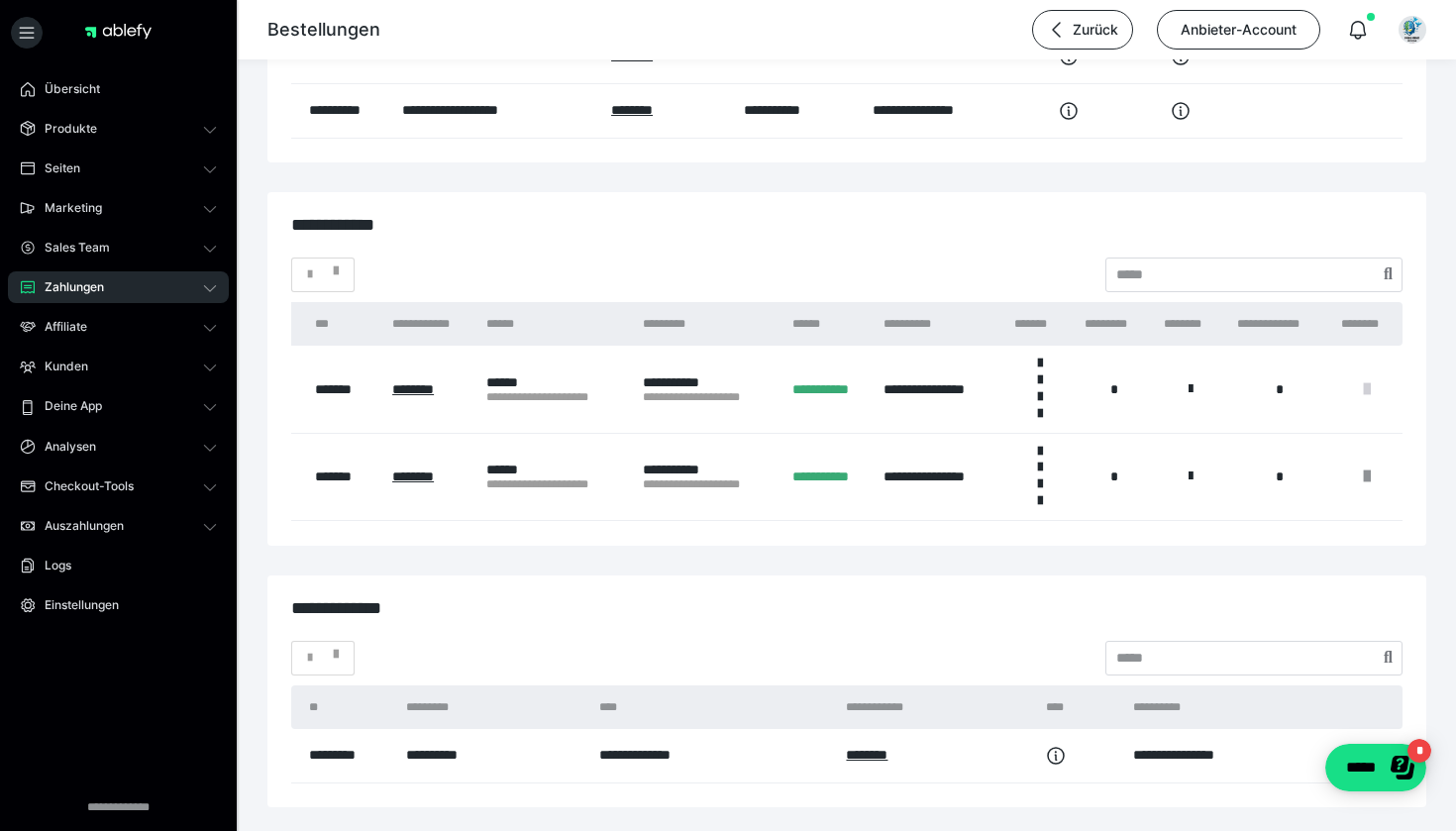 click at bounding box center [1367, 389] 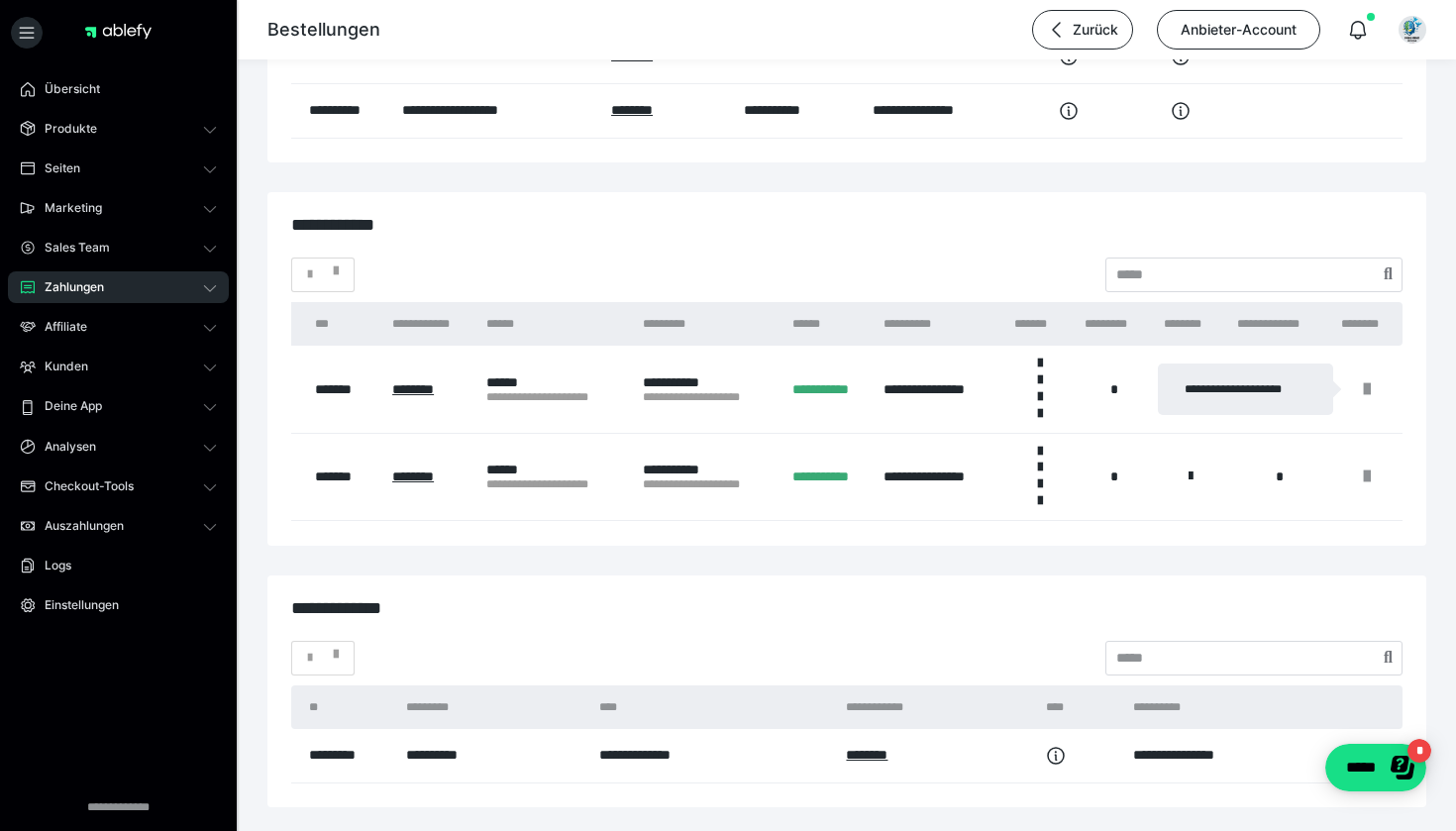 click at bounding box center [728, 415] 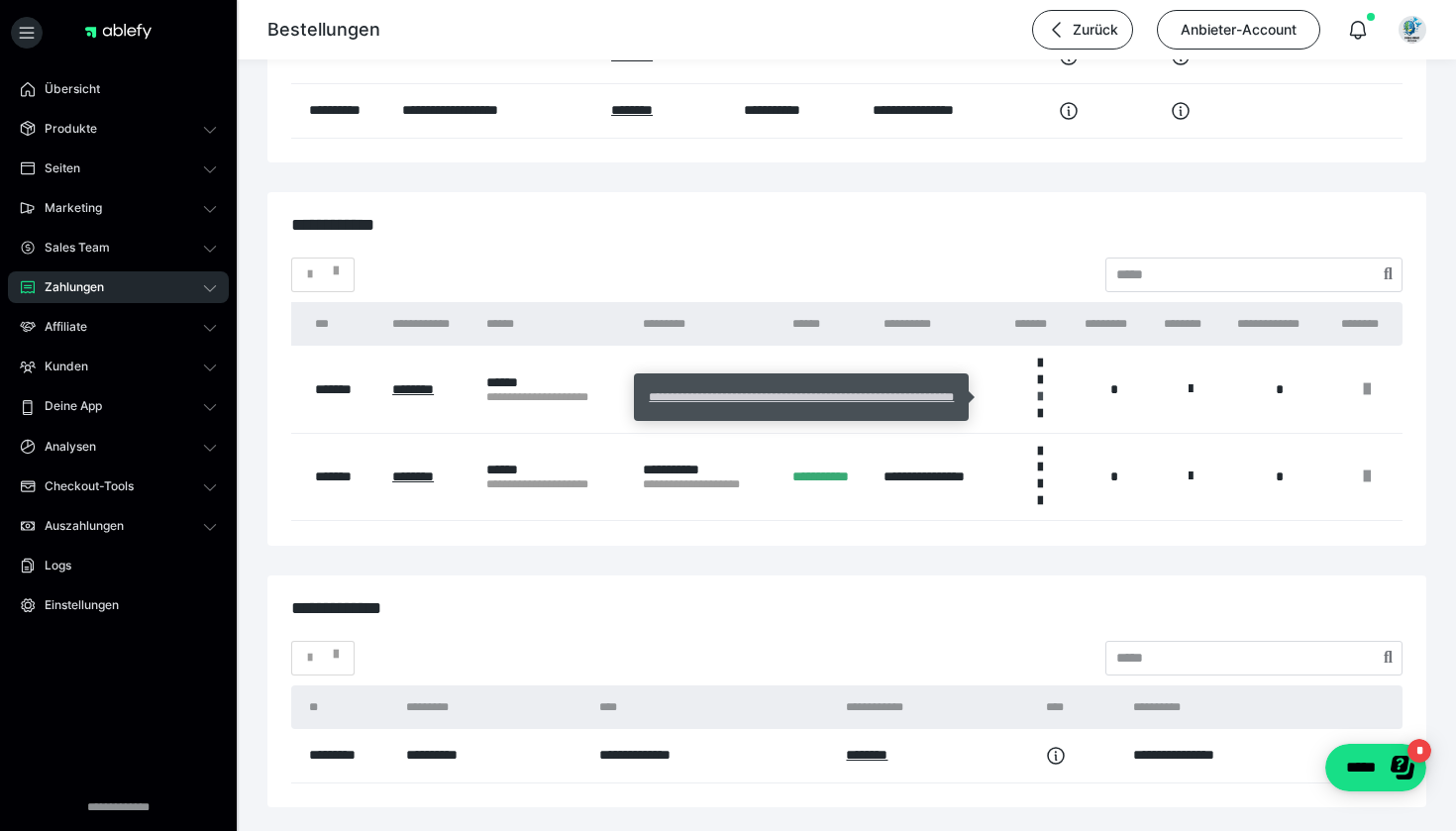 click at bounding box center [1040, 397] 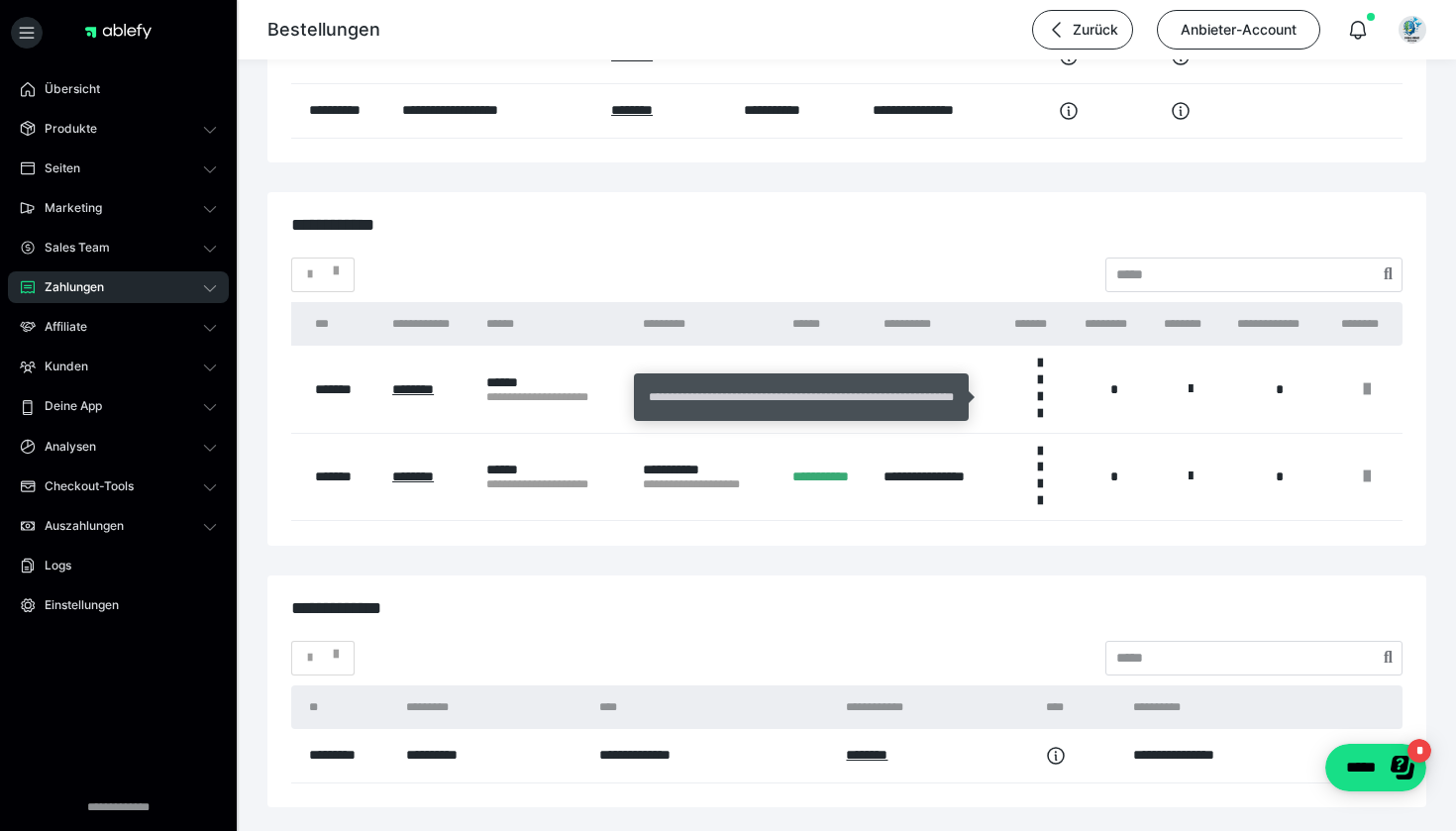 click on "**********" at bounding box center [801, 397] 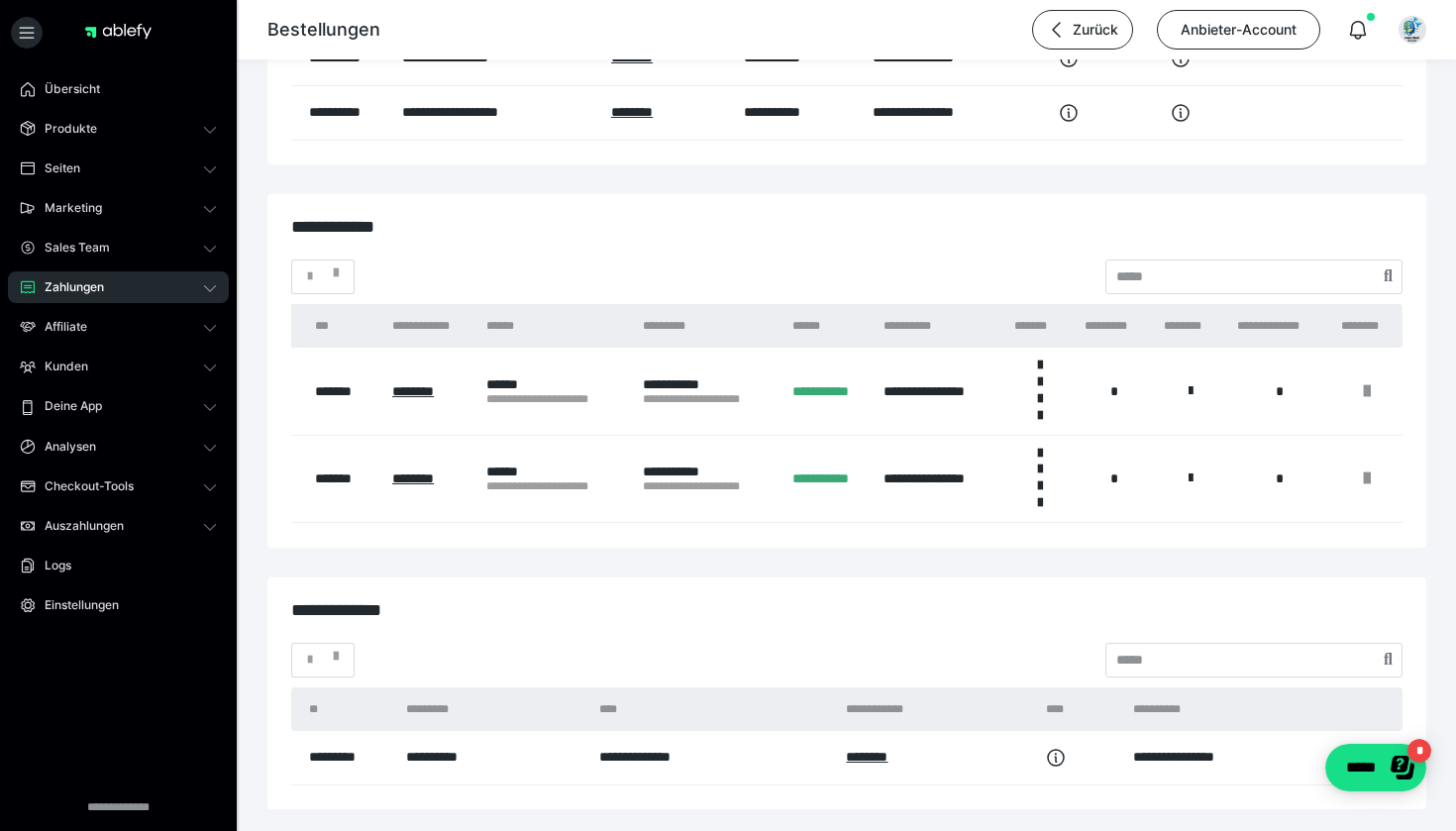 scroll, scrollTop: 3031, scrollLeft: 0, axis: vertical 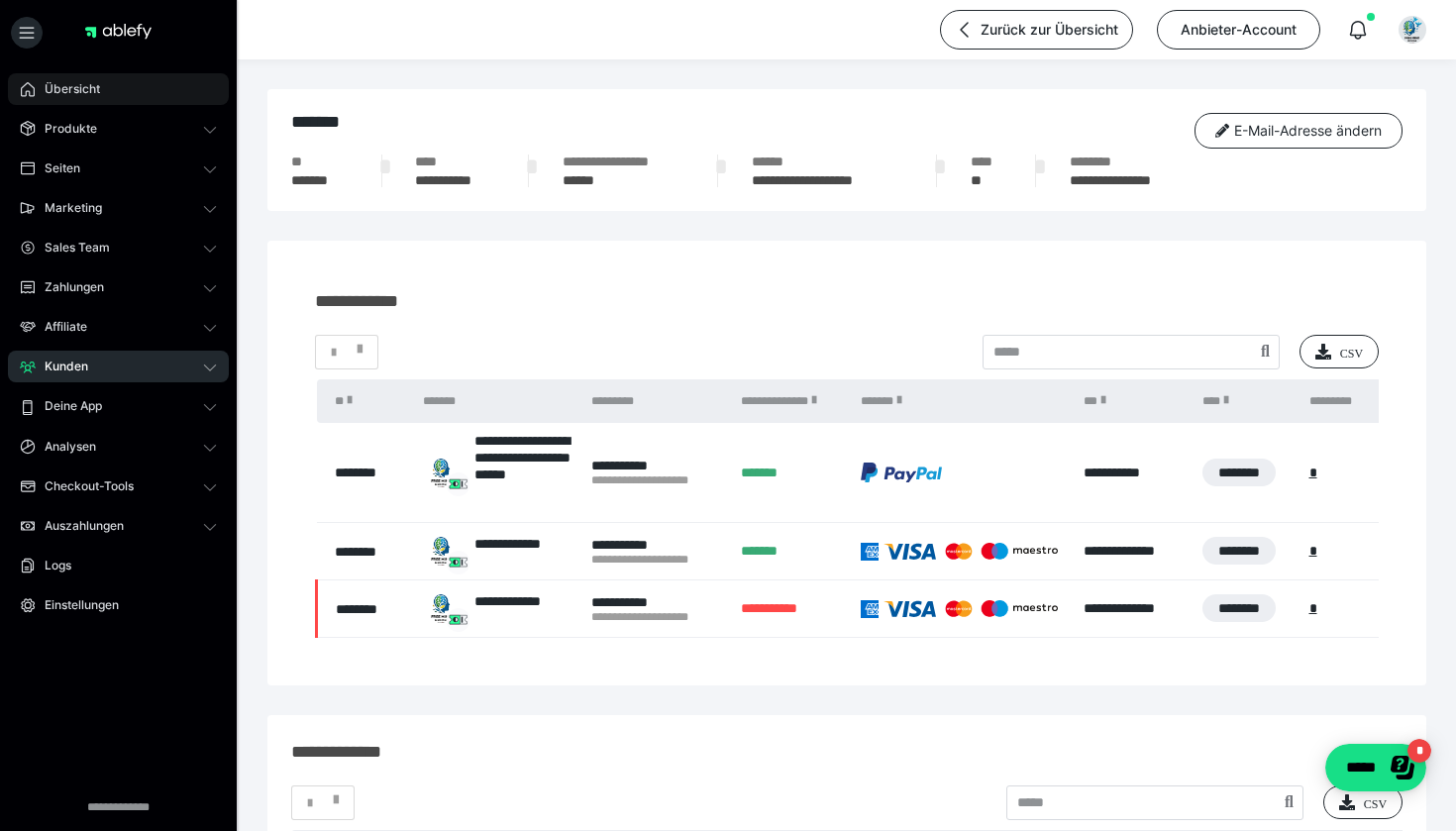 click on "Übersicht" at bounding box center [65, 89] 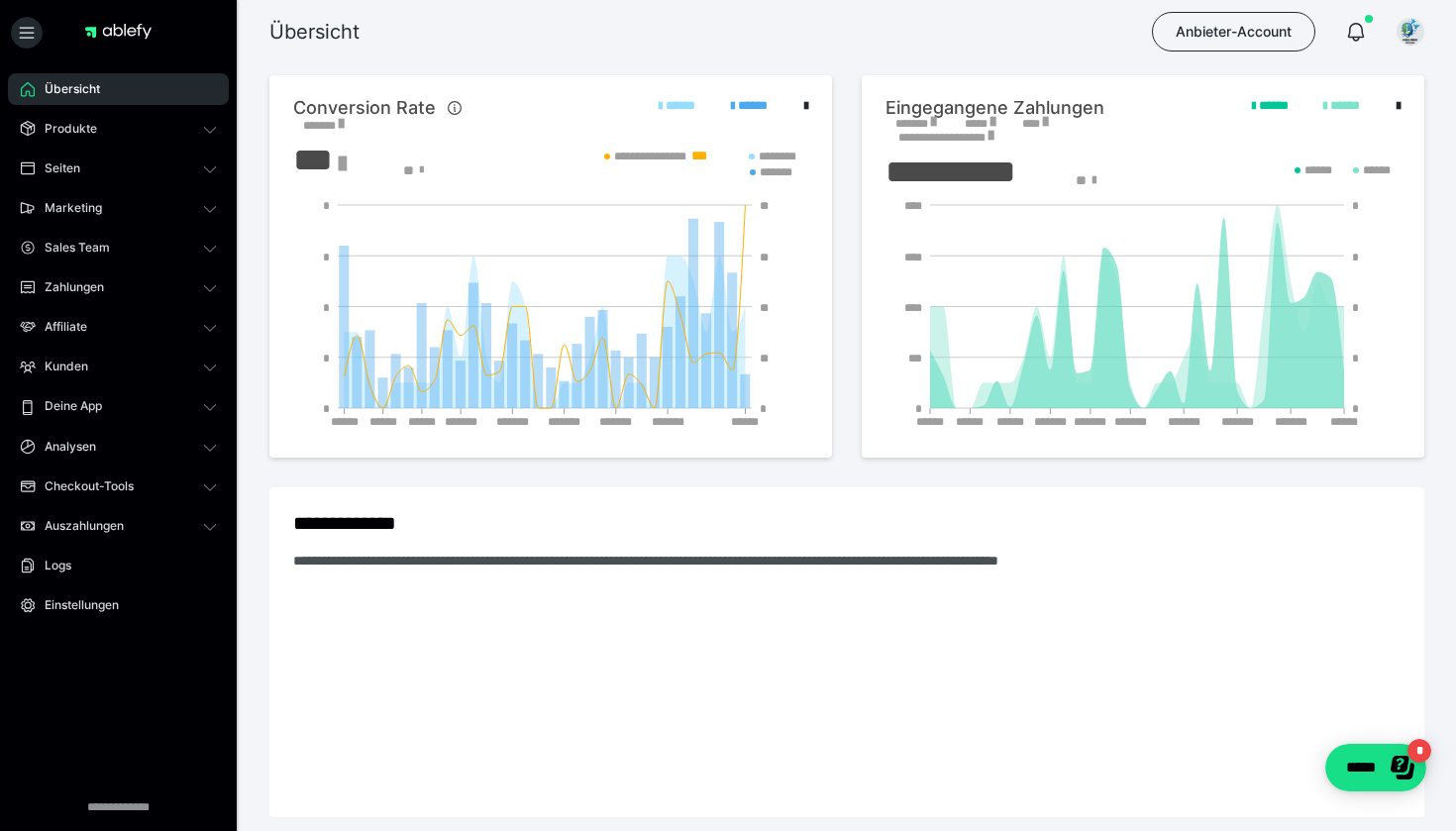click on "**********" at bounding box center (1014, 131) 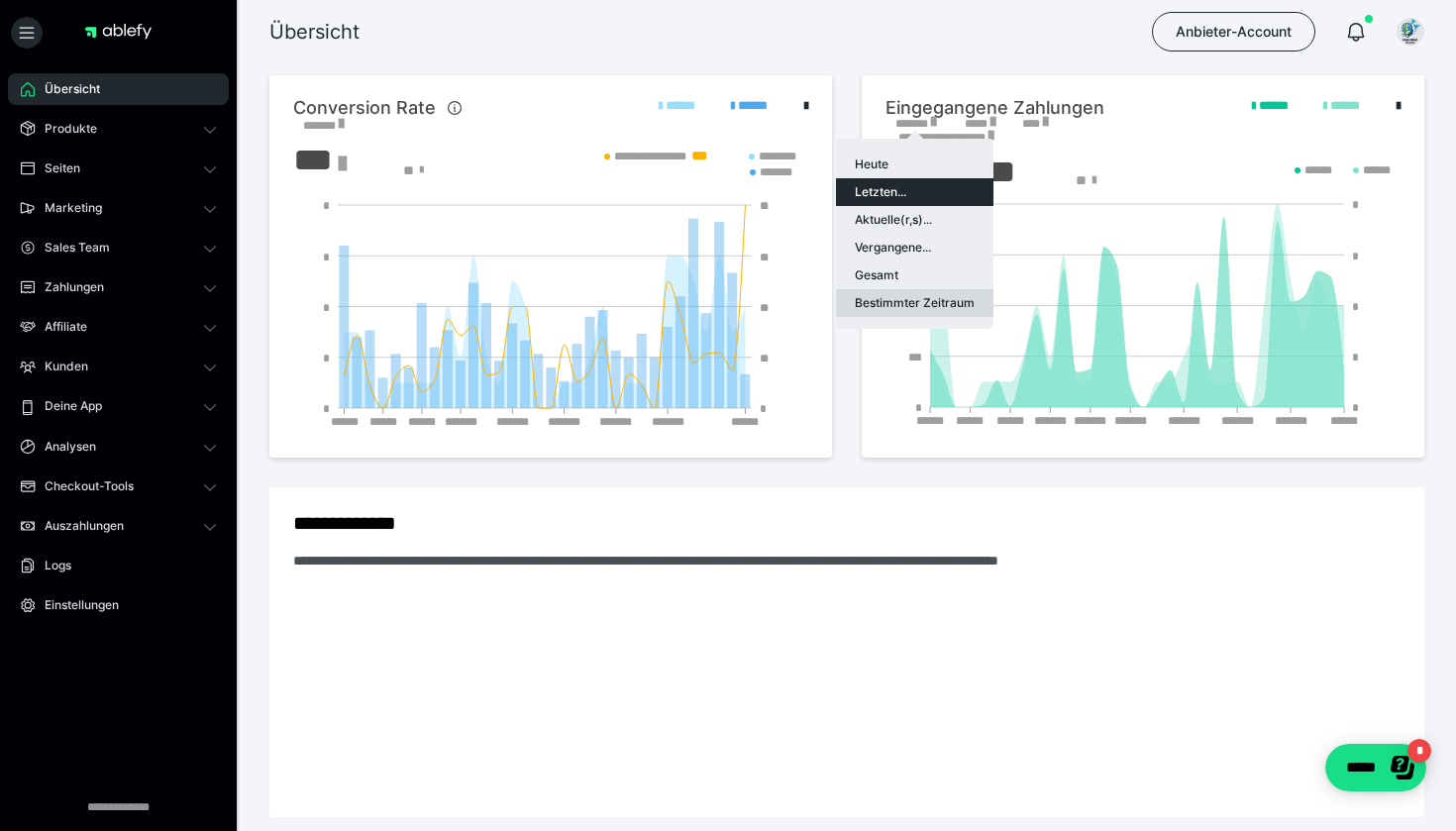 click on "Bestimmter Zeitraum" at bounding box center [914, 303] 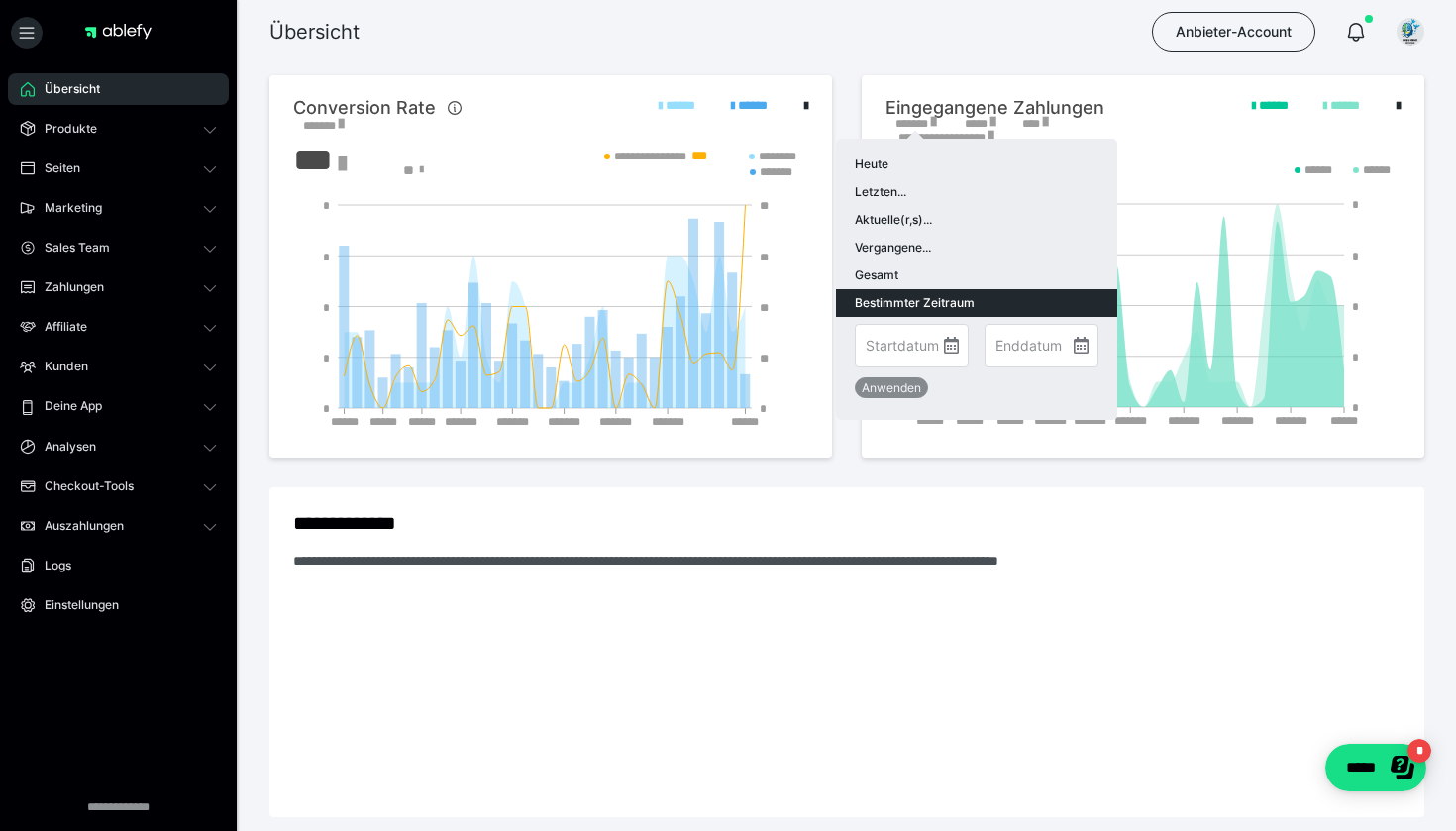 click on "Bestimmter Zeitraum" at bounding box center (977, 303) 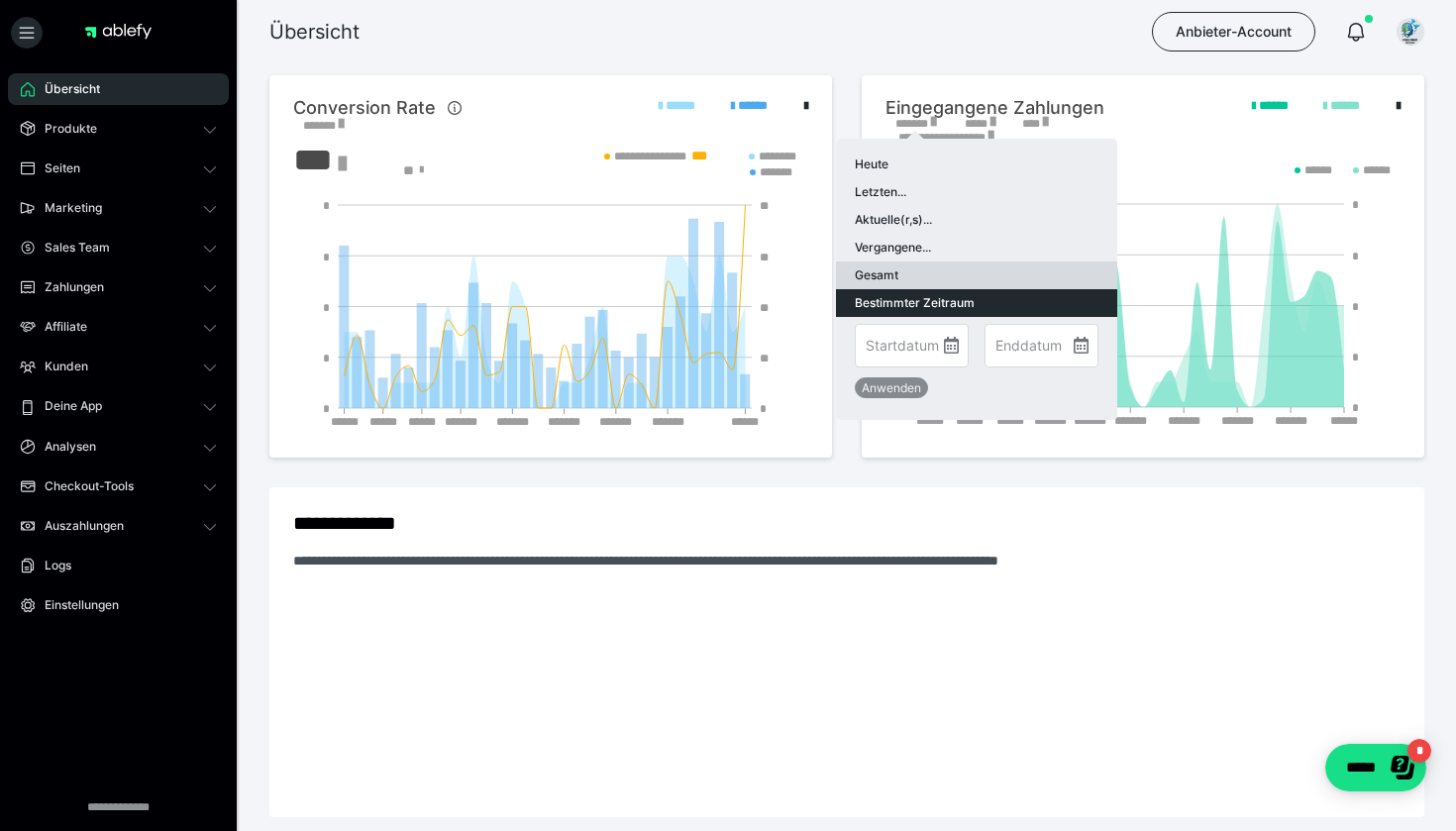 click on "Gesamt" at bounding box center [977, 275] 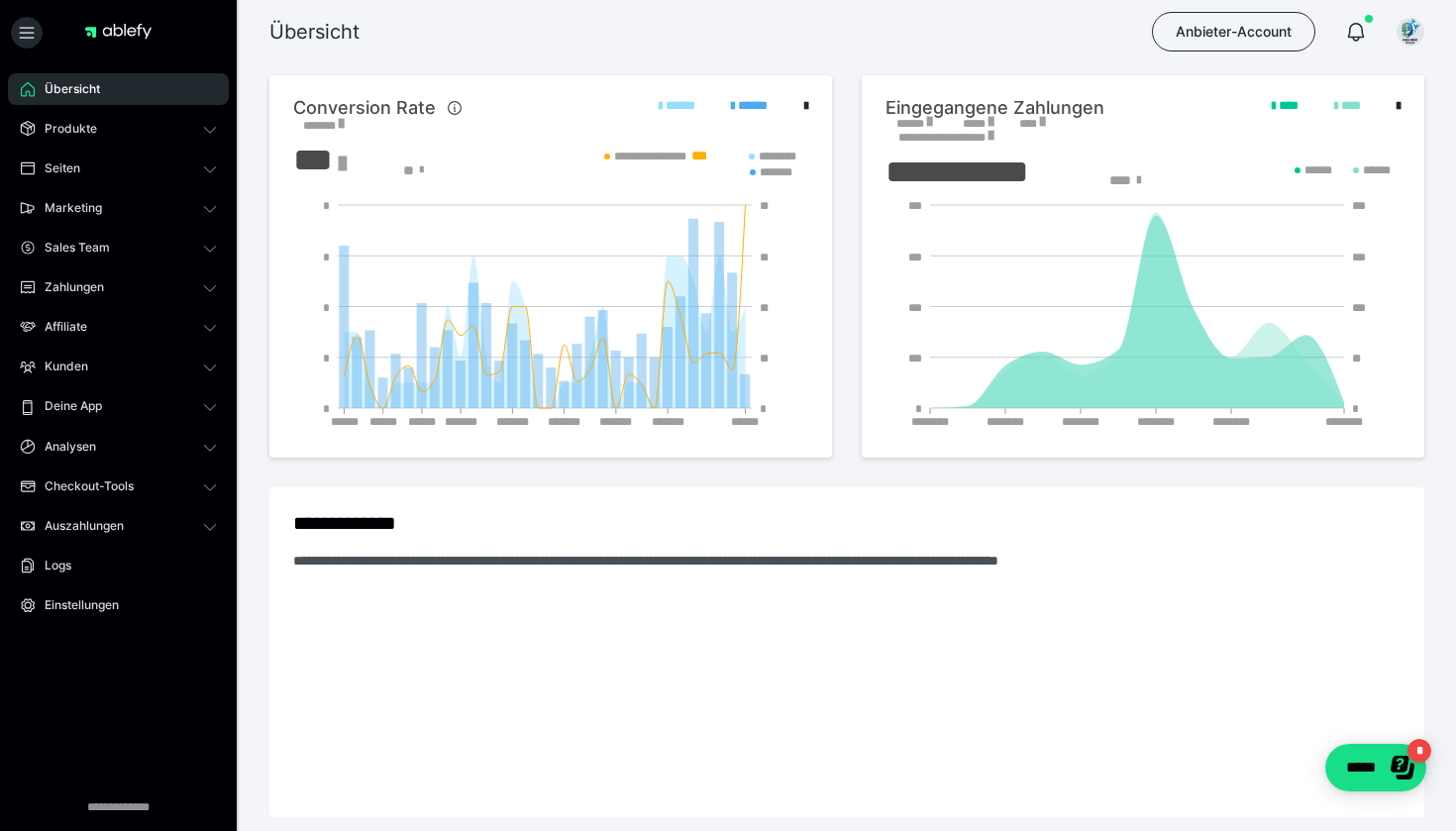click on "*****" at bounding box center (978, 124) 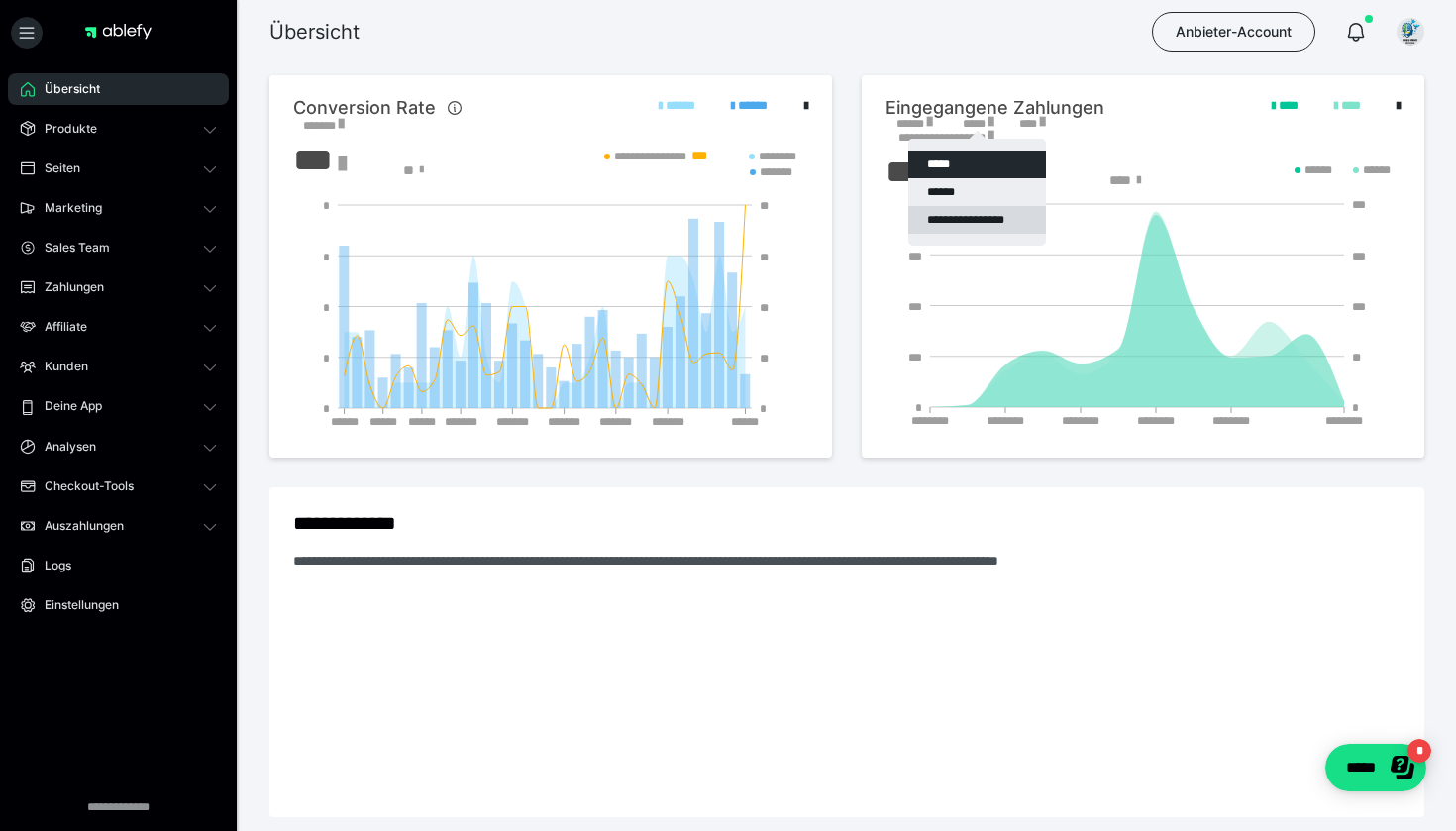 click on "**********" at bounding box center (977, 220) 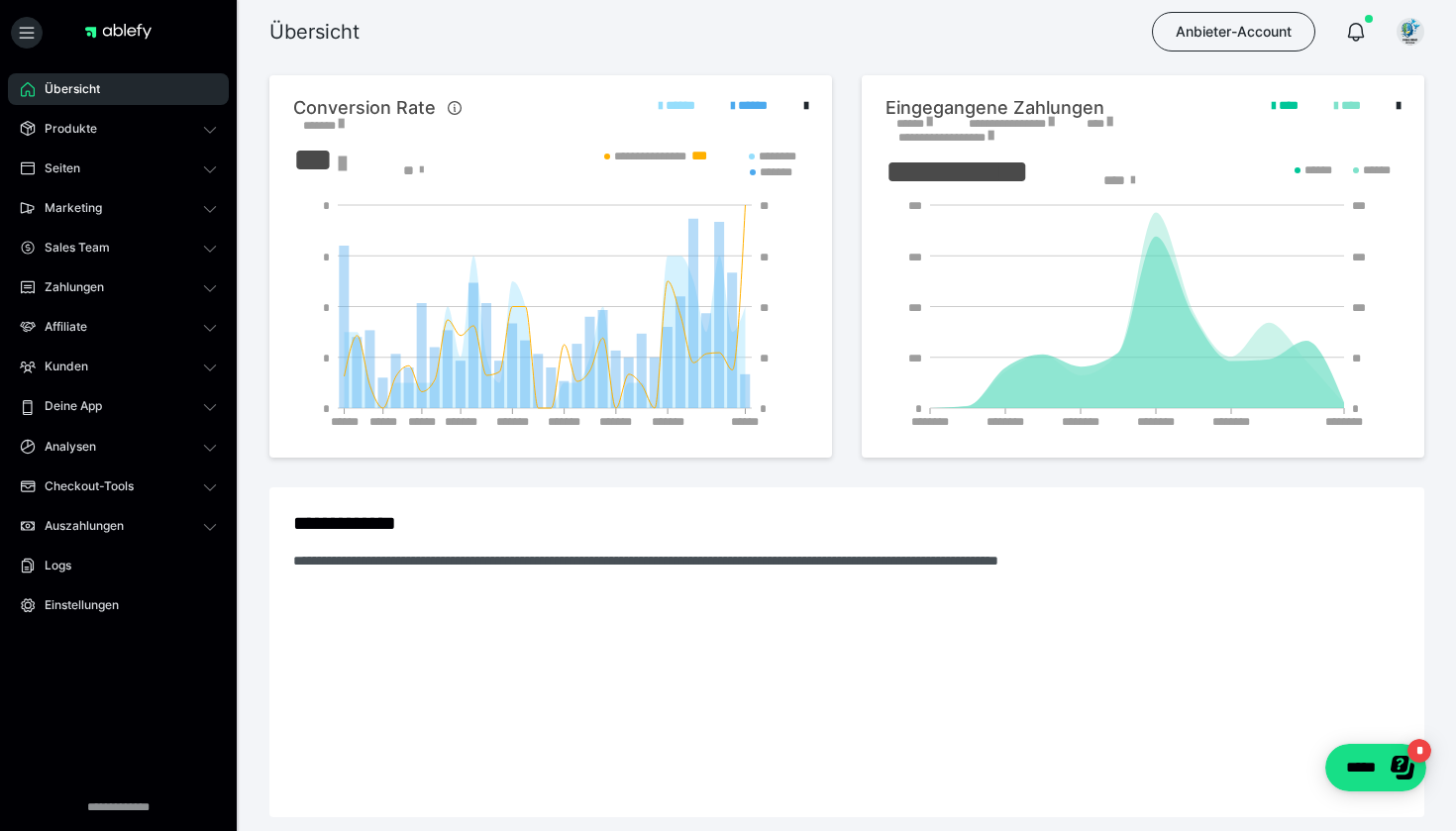 click on "**********" at bounding box center (945, 138) 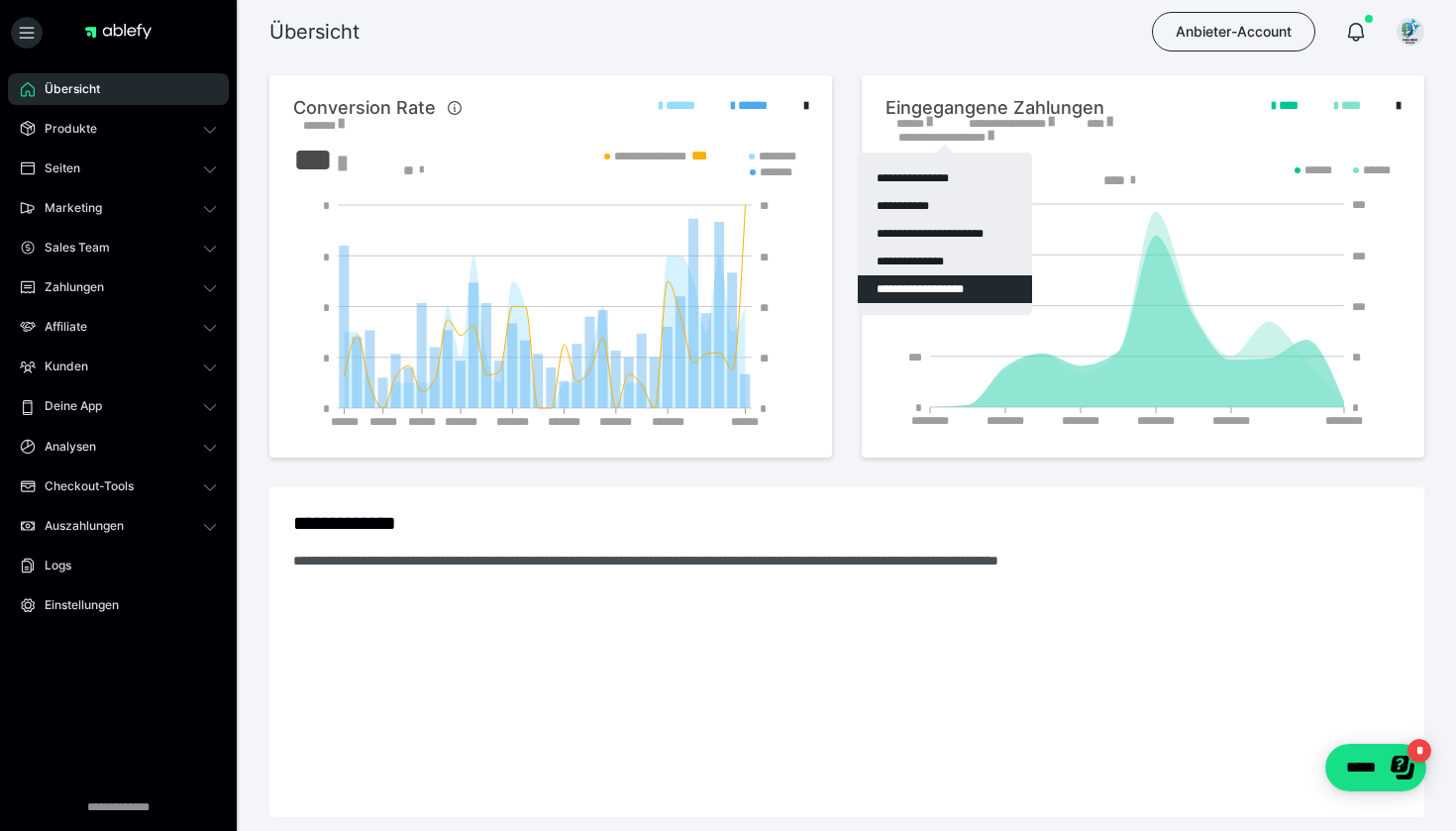 click at bounding box center (728, 415) 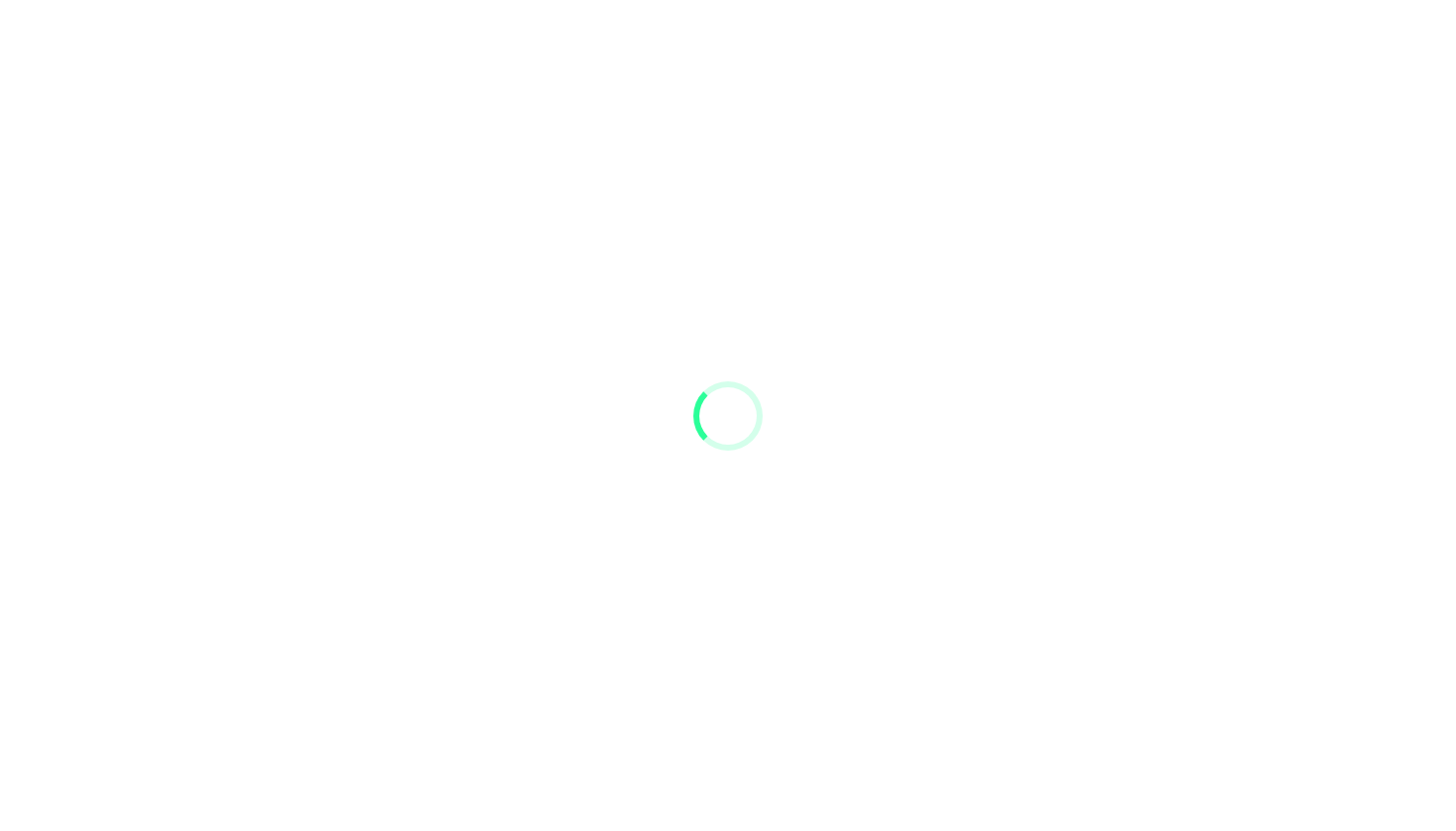scroll, scrollTop: 0, scrollLeft: 0, axis: both 